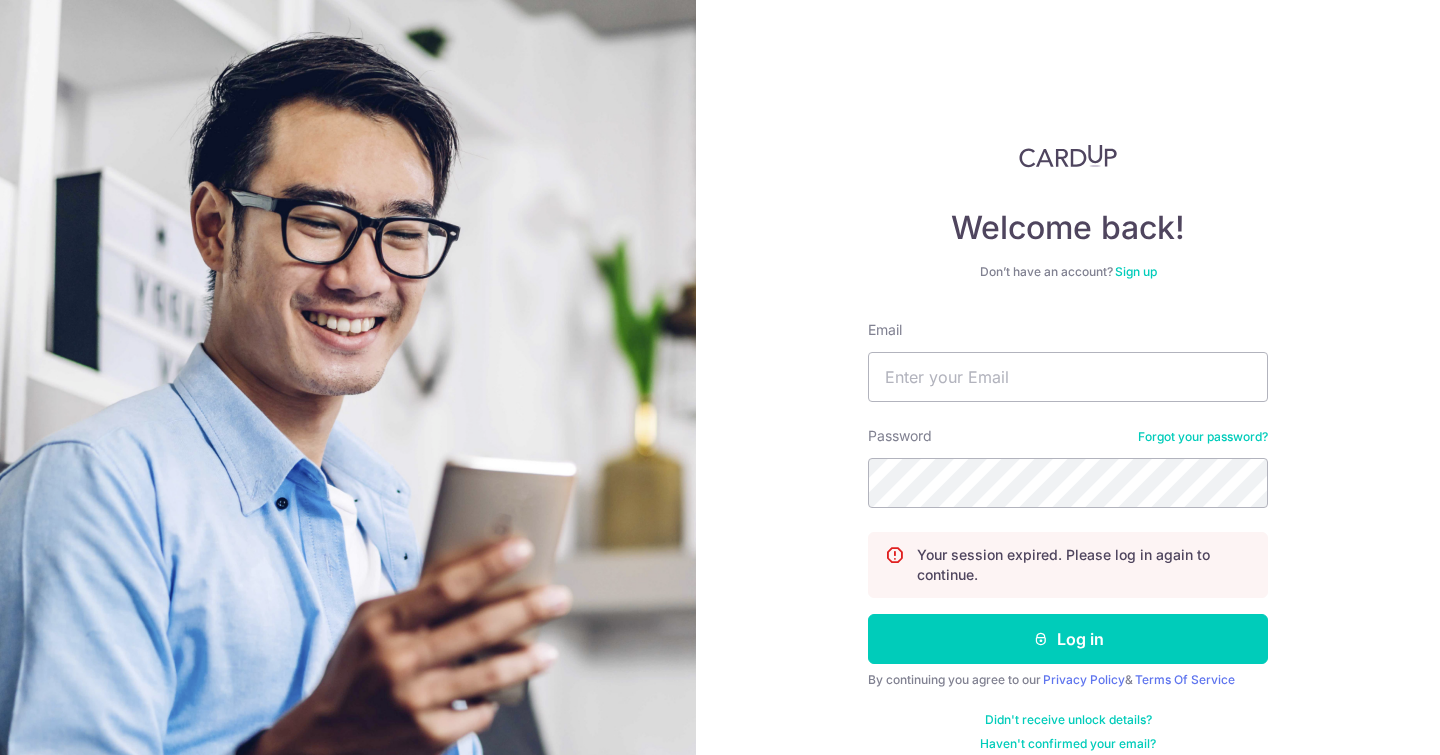 scroll, scrollTop: 0, scrollLeft: 0, axis: both 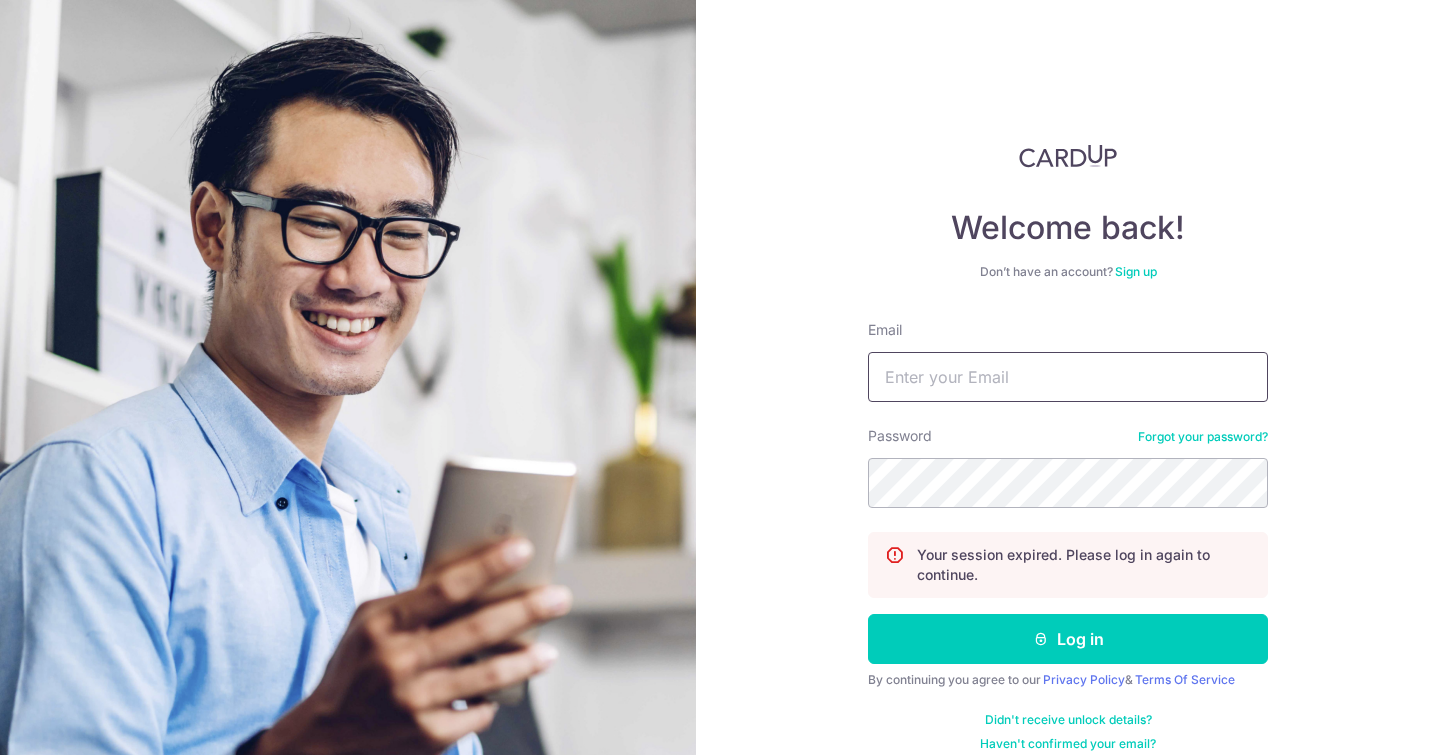 type on "[EMAIL]" 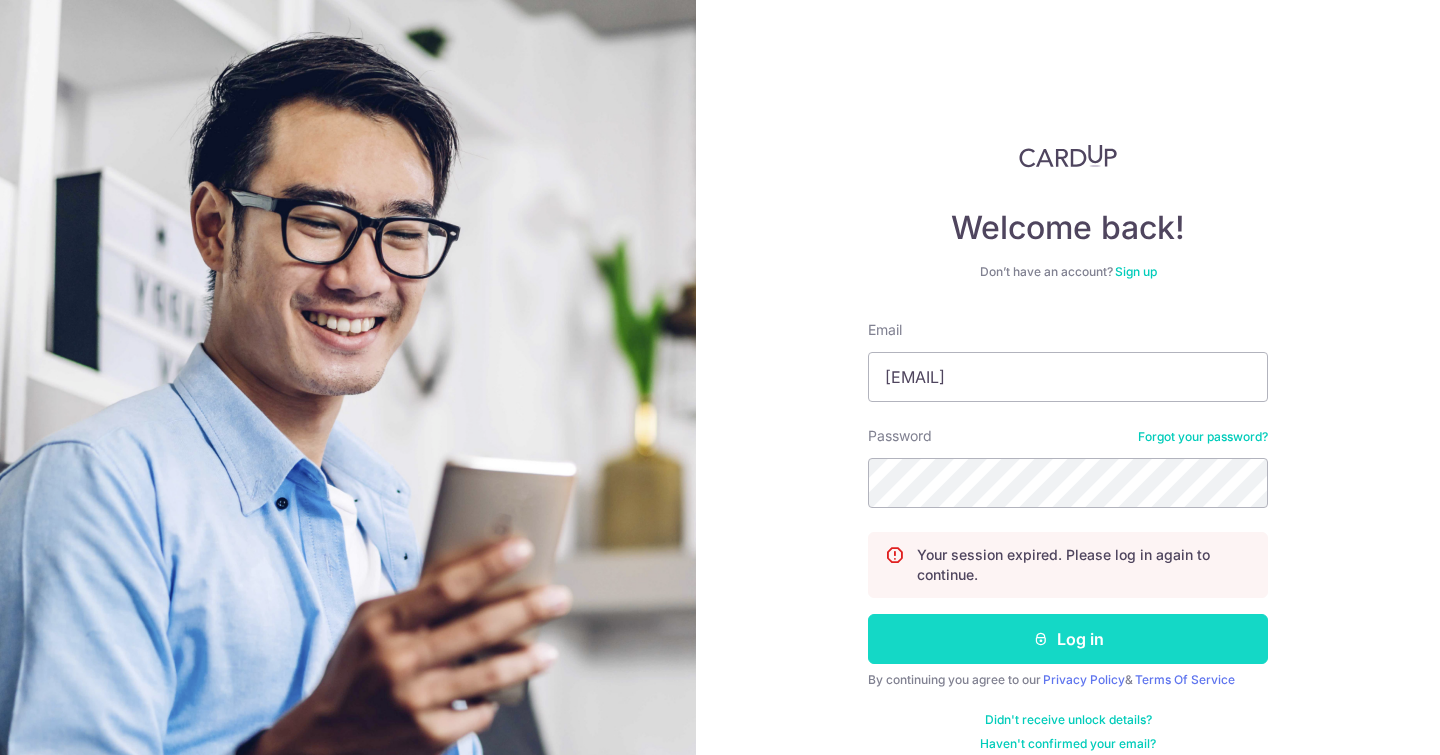 click on "Log in" at bounding box center (1068, 639) 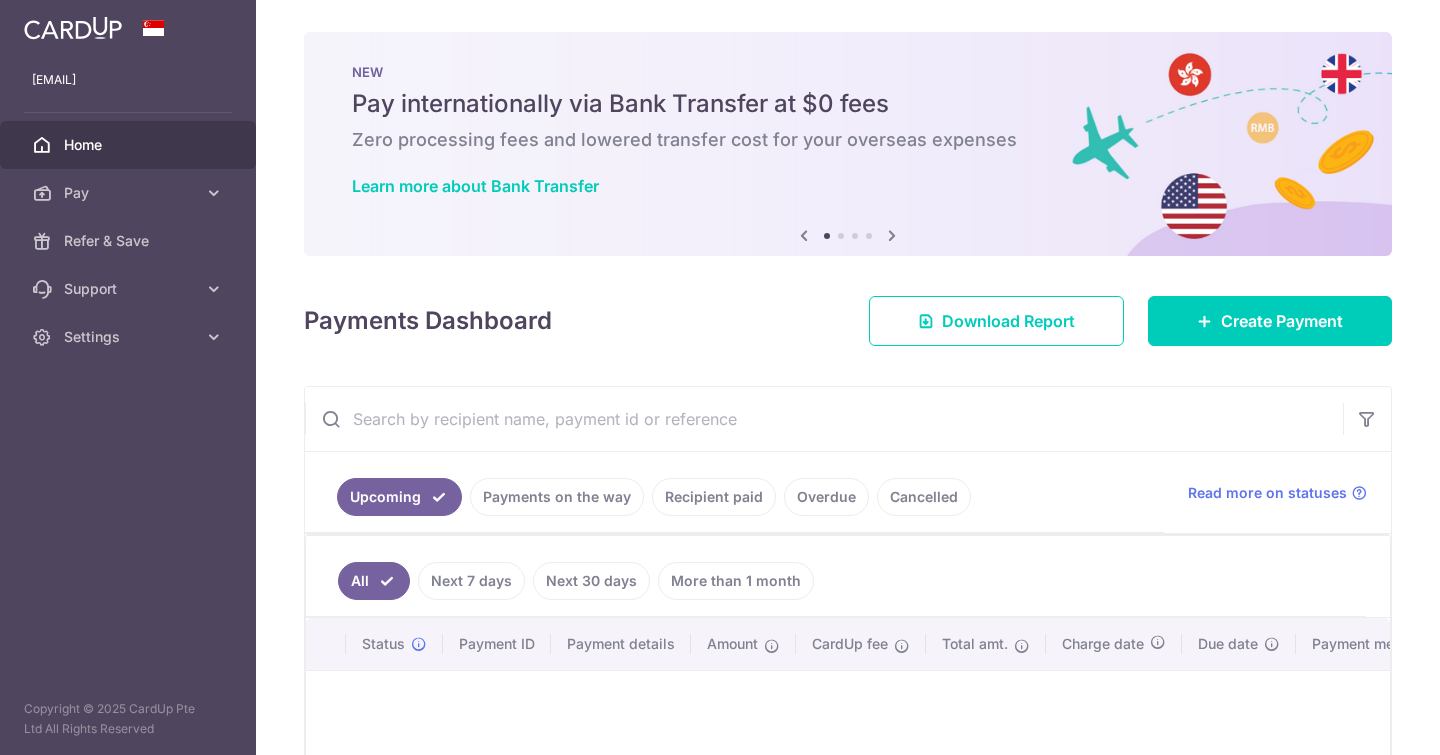 scroll, scrollTop: 0, scrollLeft: 0, axis: both 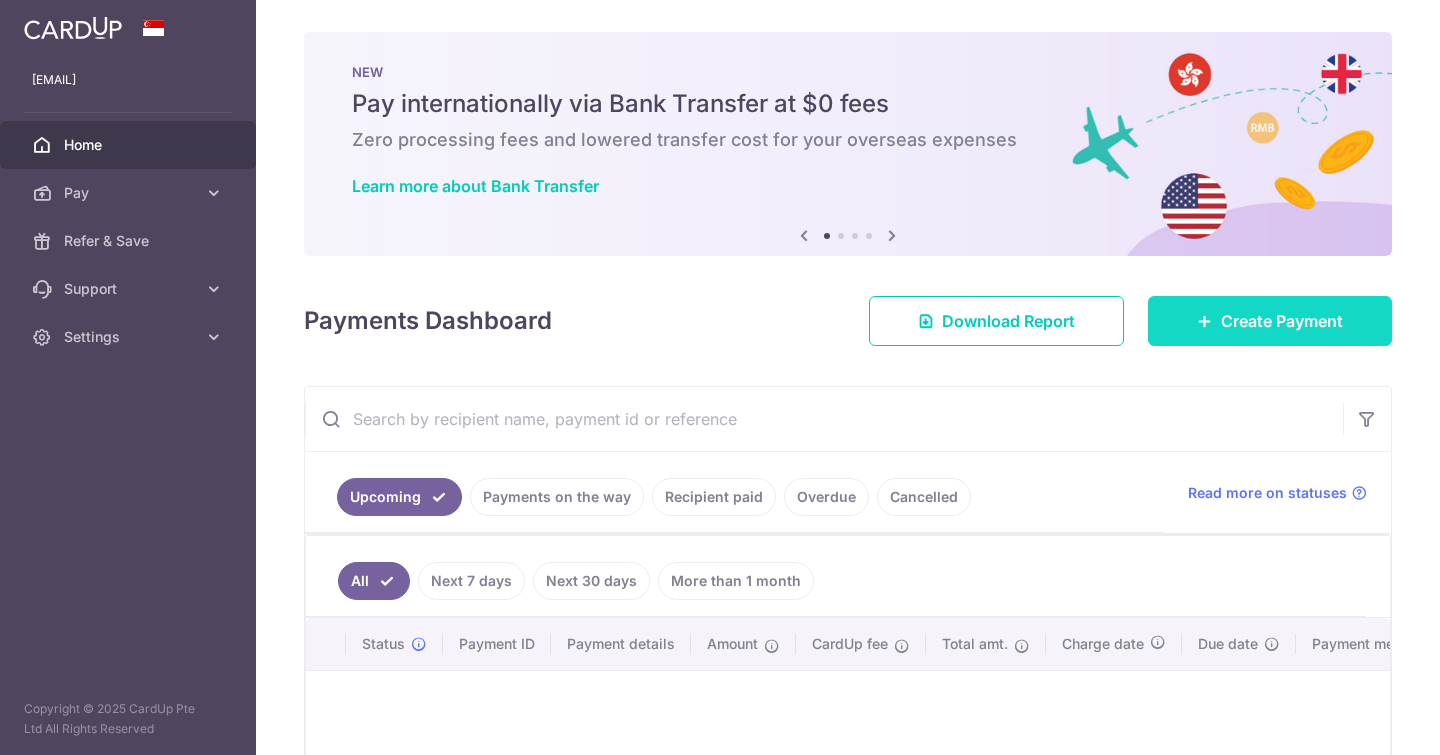 click on "Create Payment" at bounding box center (1270, 321) 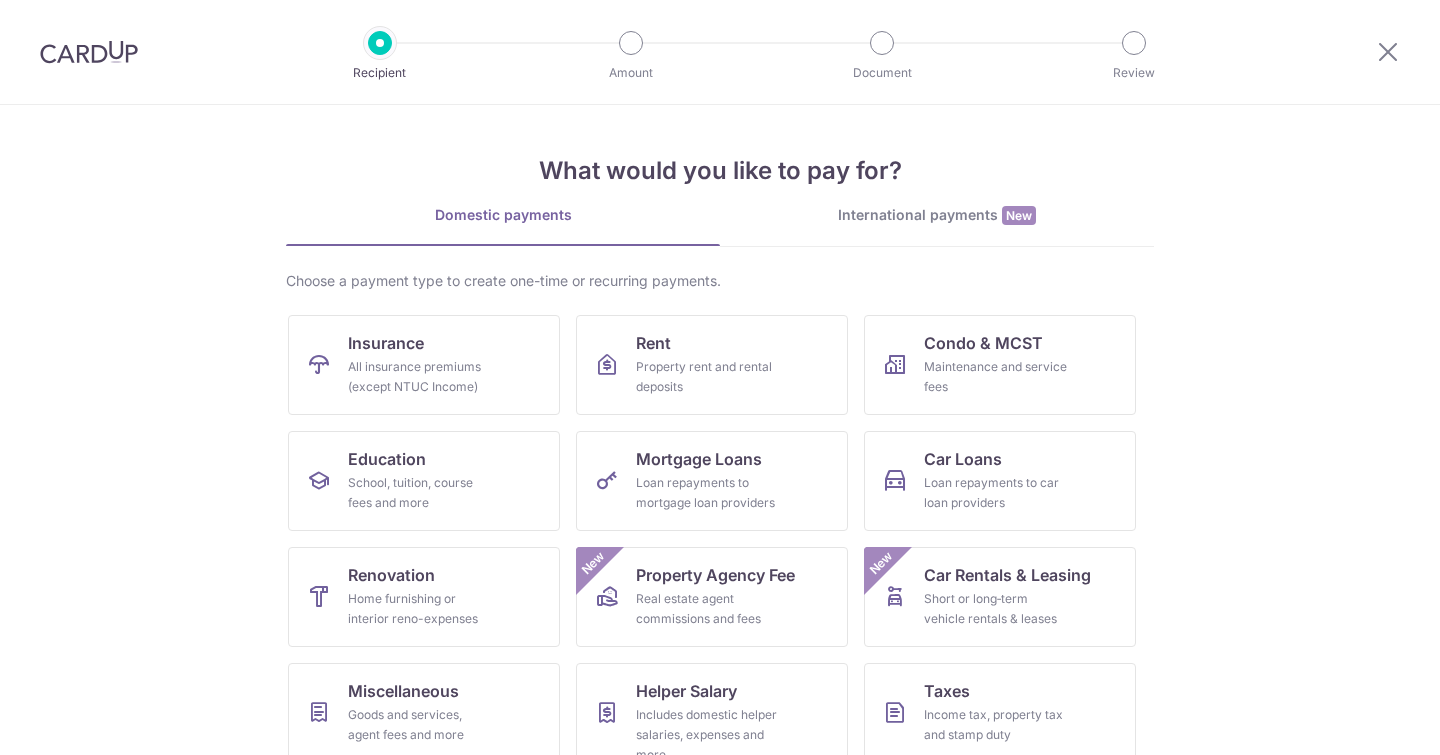 scroll, scrollTop: 0, scrollLeft: 0, axis: both 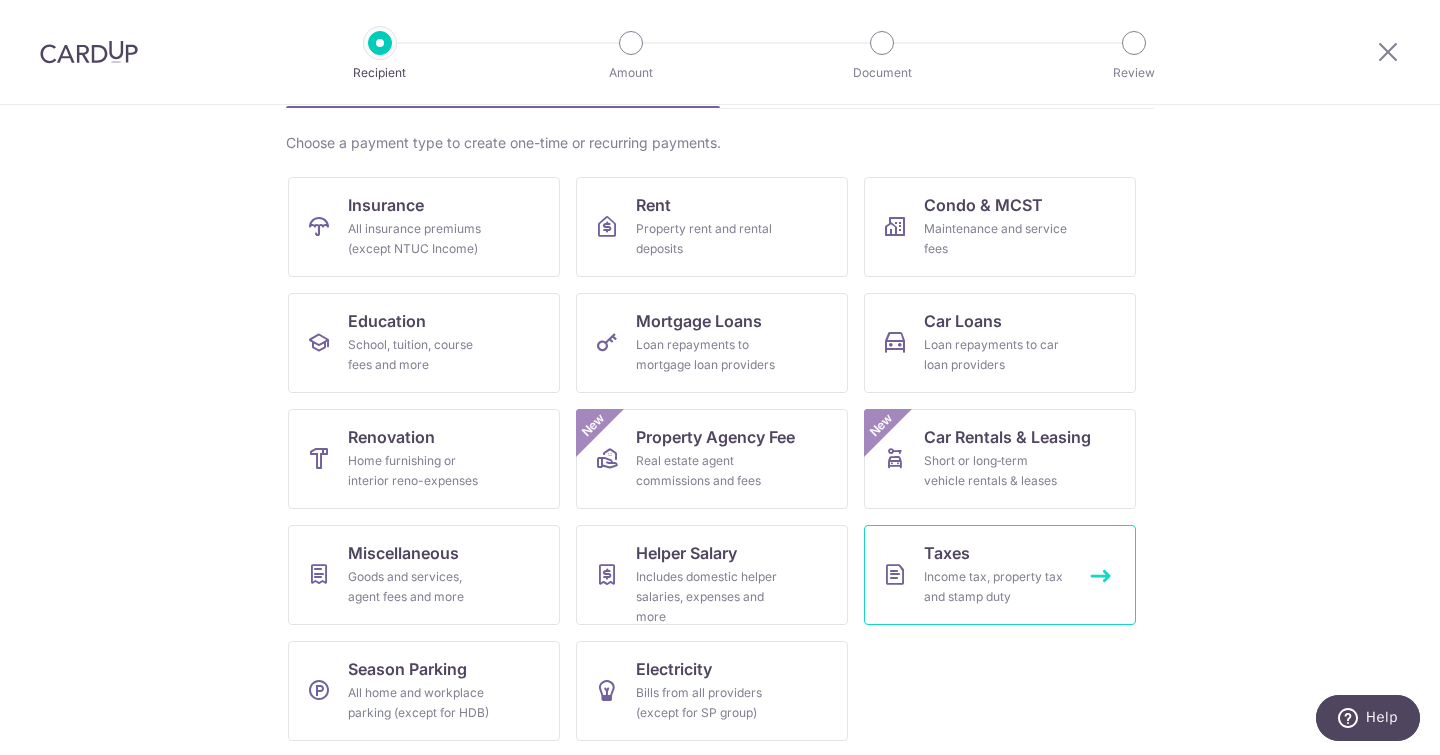 click on "Taxes Income tax, property tax and stamp duty" at bounding box center [1000, 575] 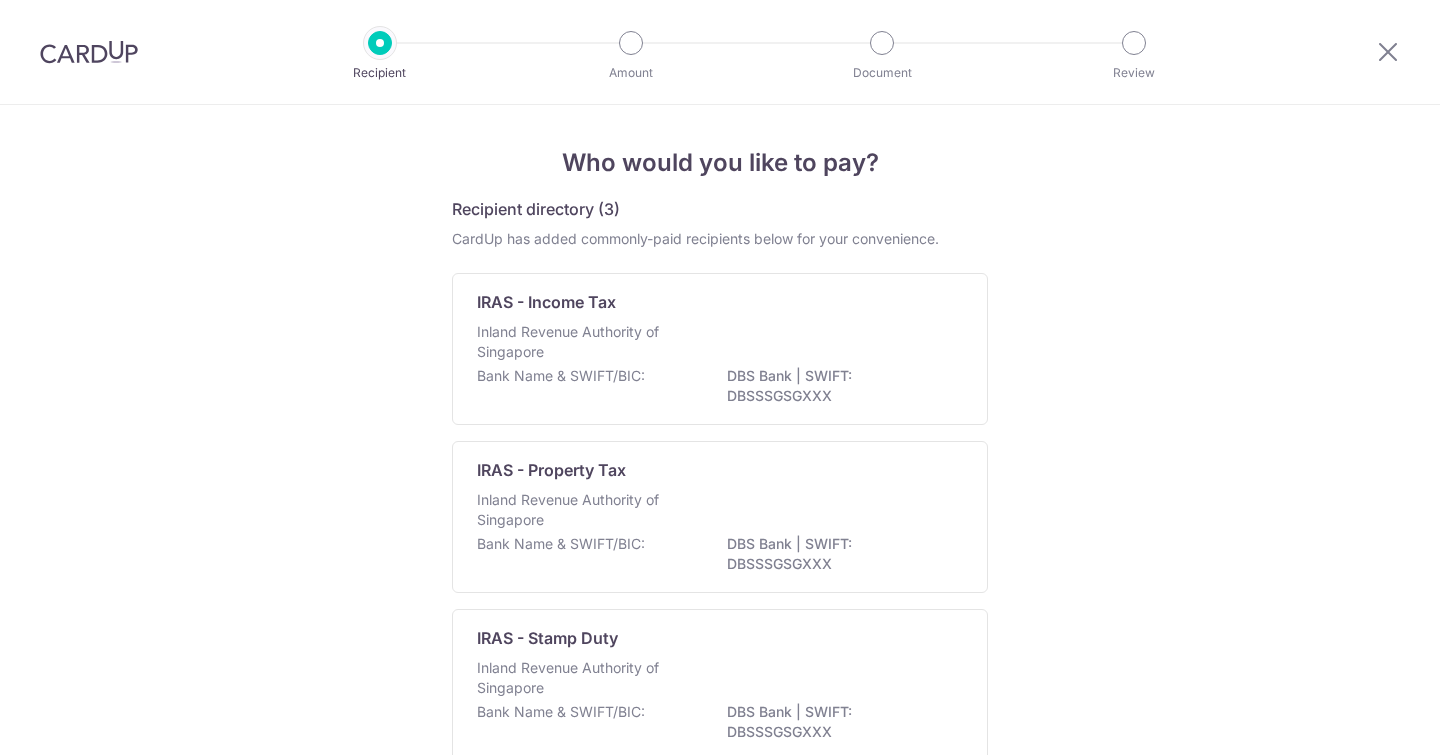 scroll, scrollTop: 0, scrollLeft: 0, axis: both 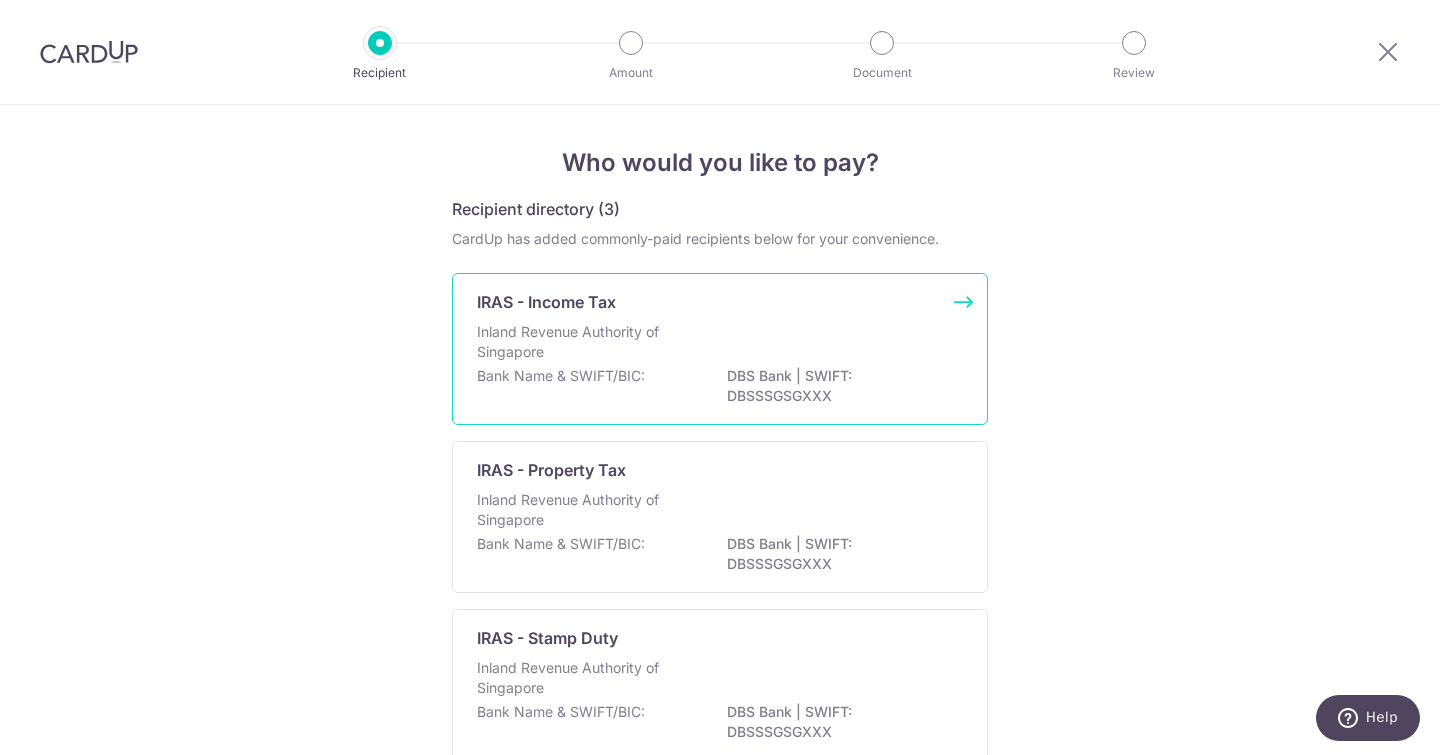 click on "Inland Revenue Authority of Singapore" at bounding box center [720, 344] 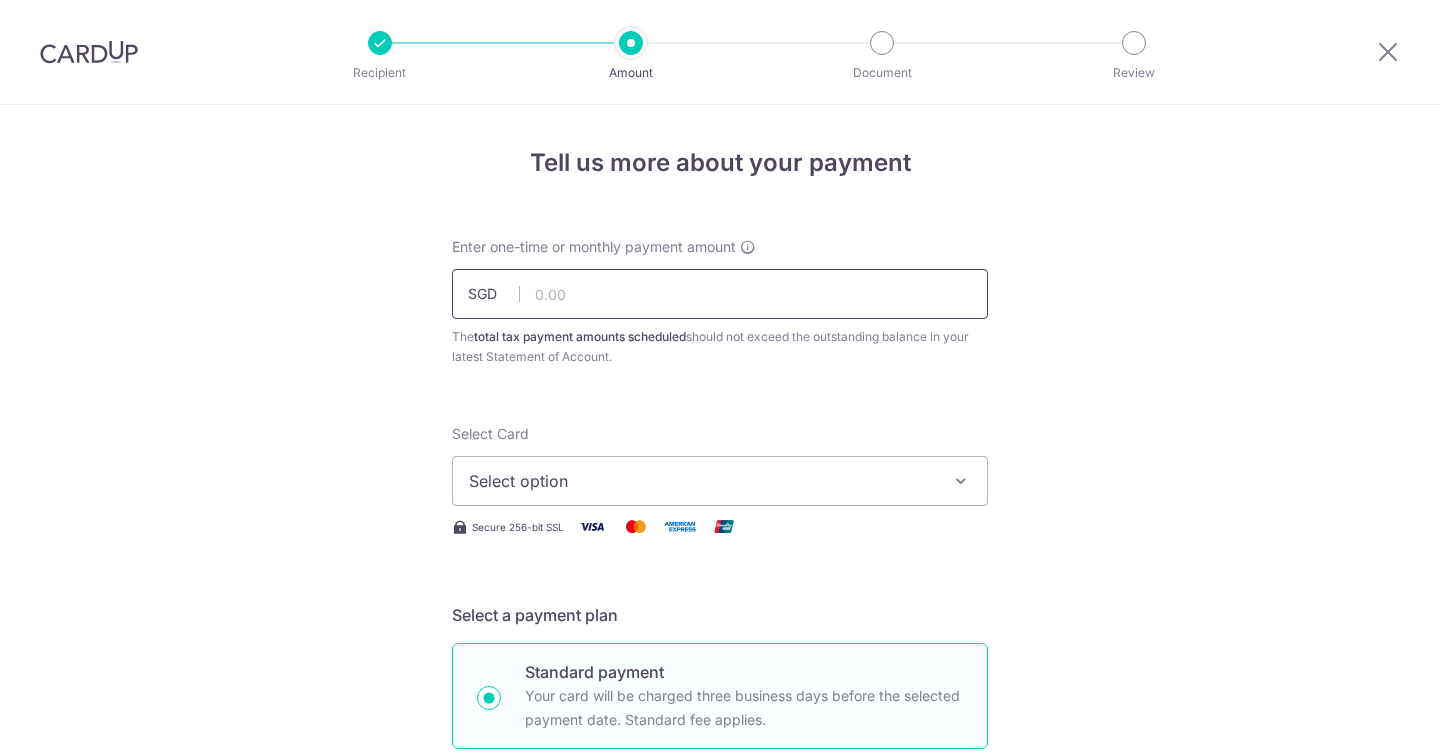 scroll, scrollTop: 0, scrollLeft: 0, axis: both 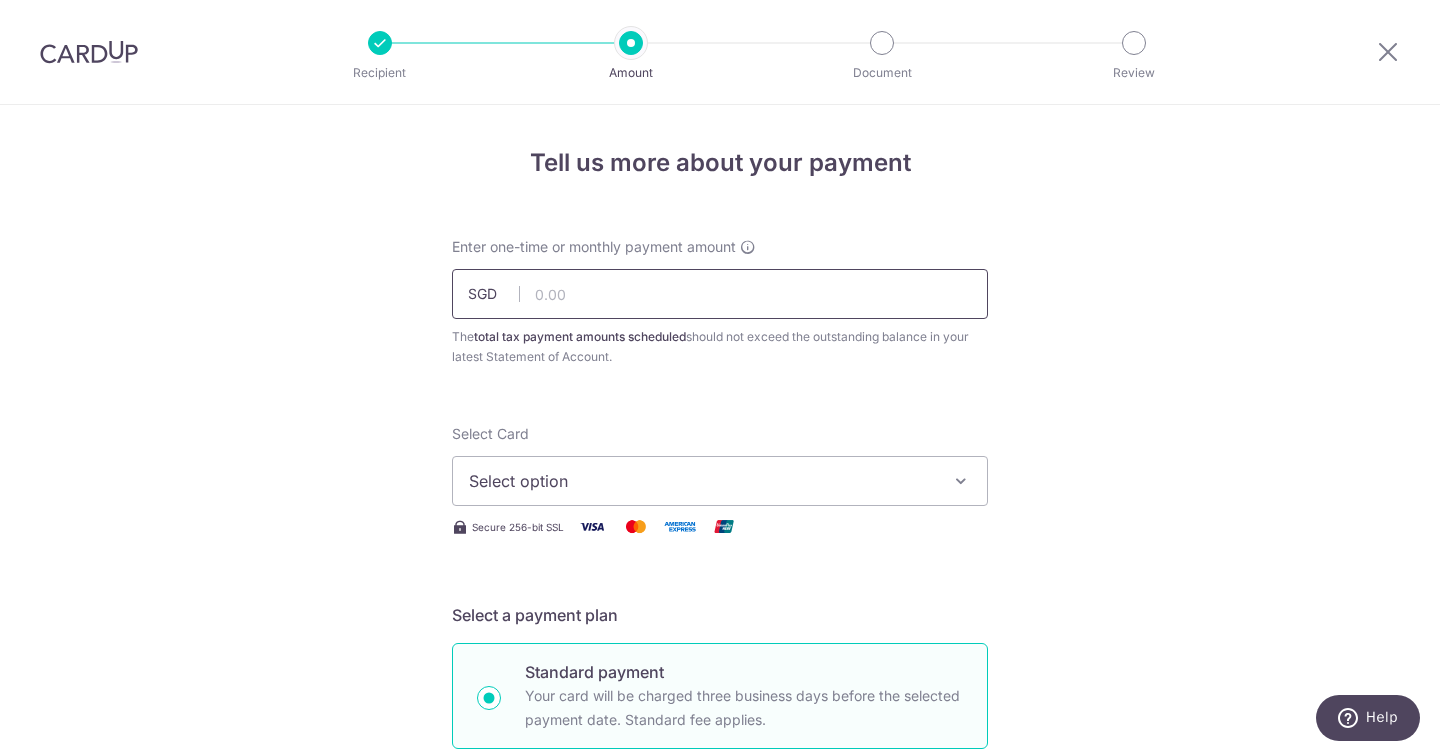click at bounding box center [720, 294] 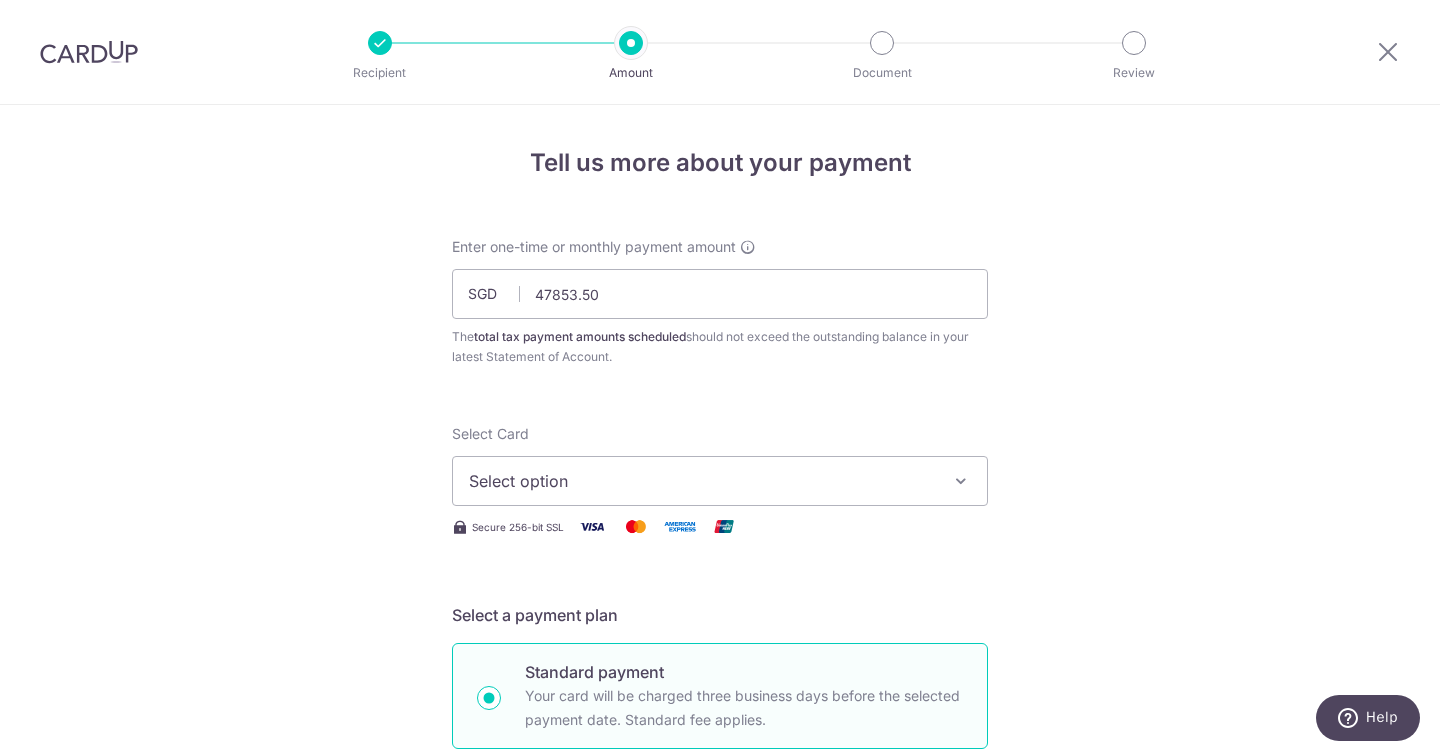 type on "47,853.50" 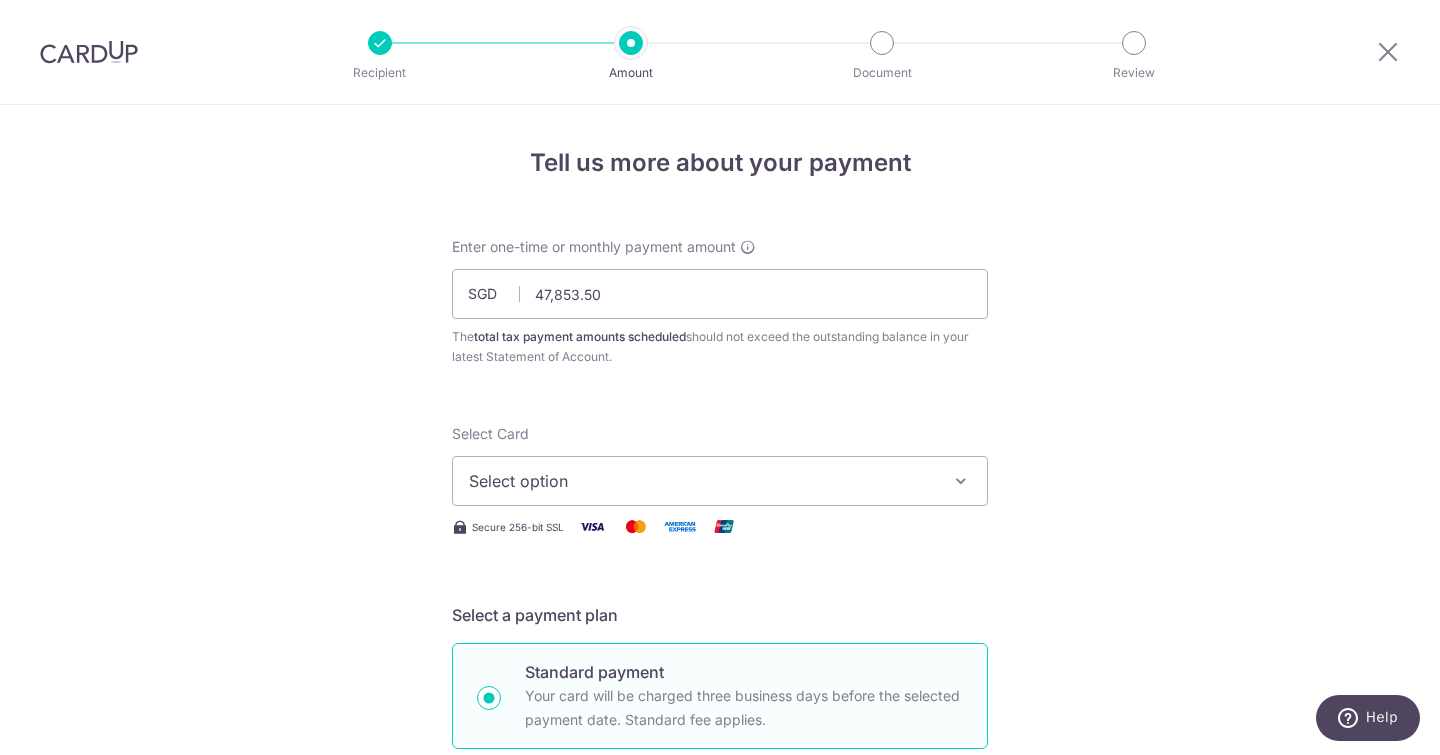 click on "Select option" at bounding box center [720, 481] 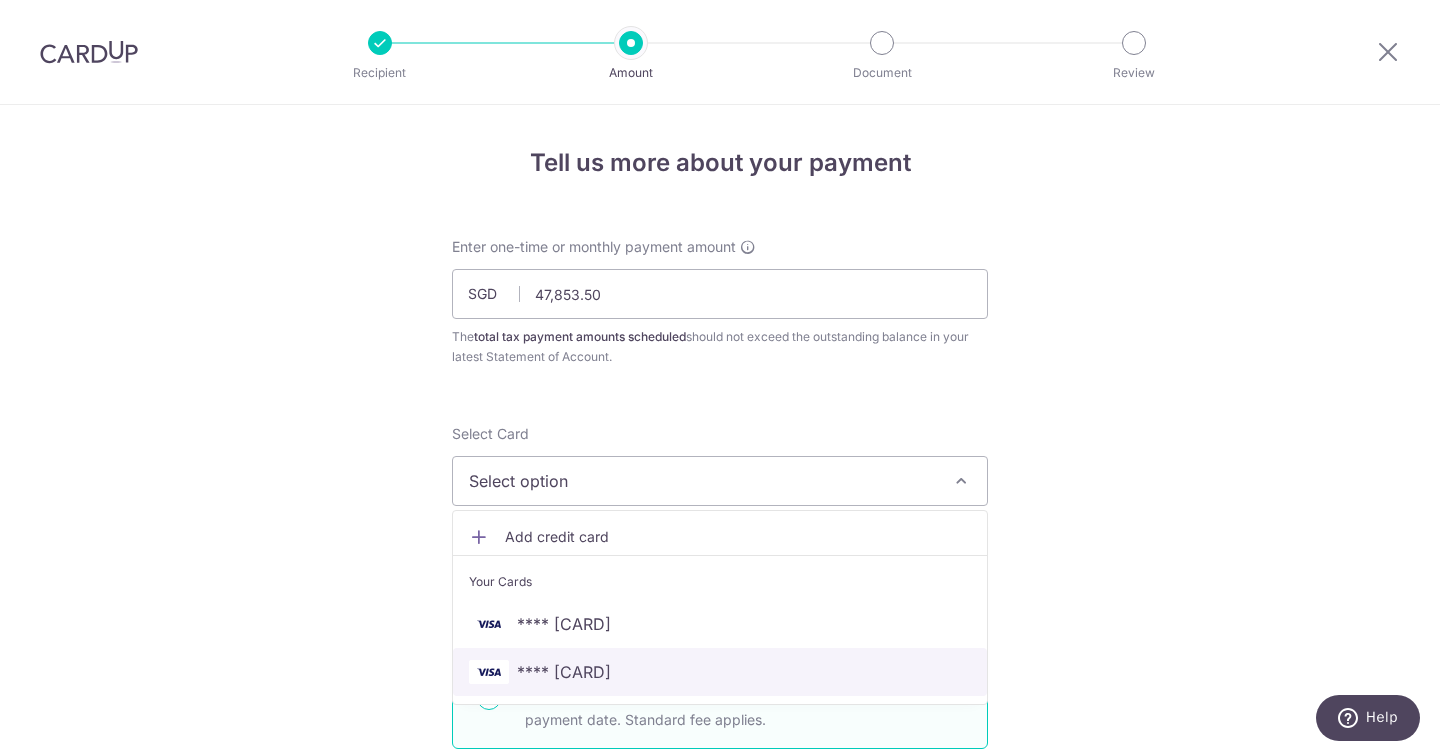 drag, startPoint x: 607, startPoint y: 670, endPoint x: 851, endPoint y: 366, distance: 389.8102 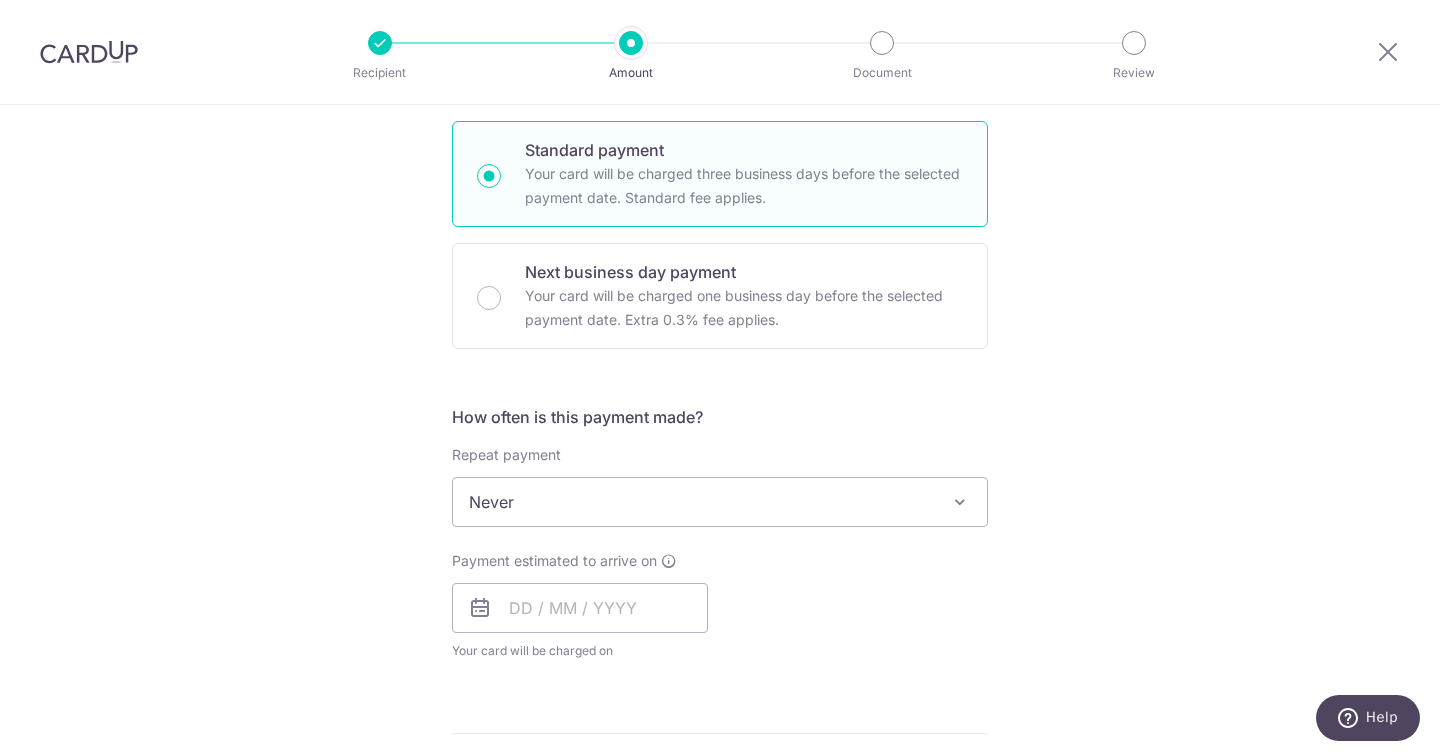 scroll, scrollTop: 623, scrollLeft: 0, axis: vertical 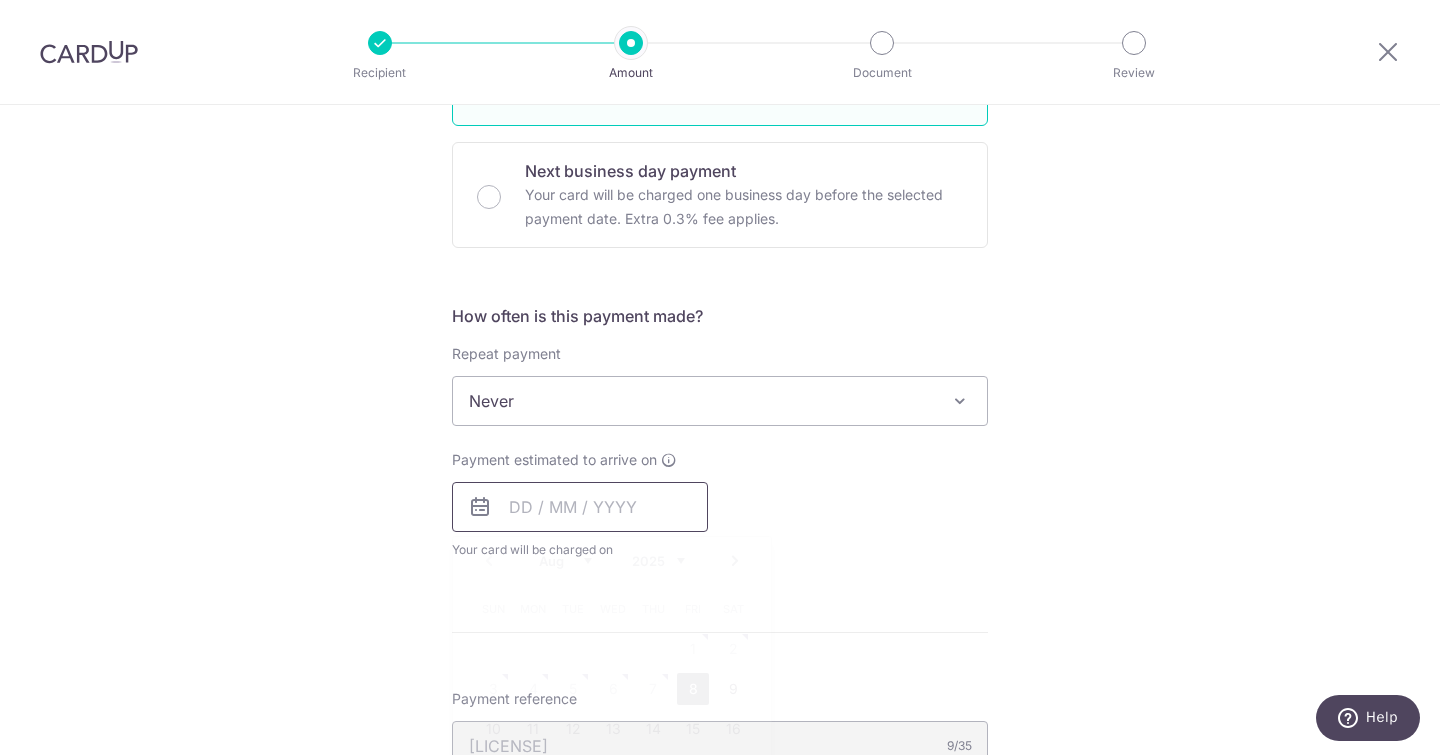click at bounding box center [580, 507] 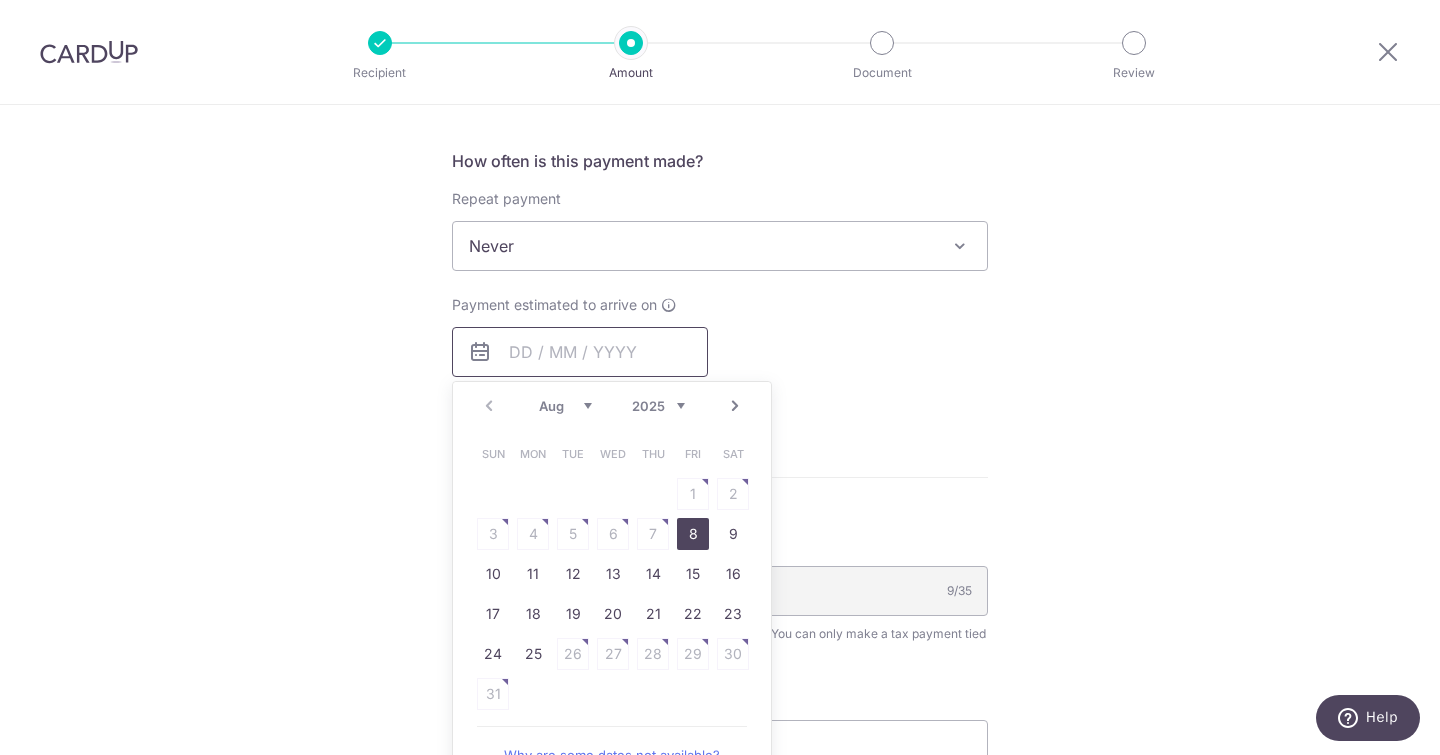 scroll, scrollTop: 780, scrollLeft: 0, axis: vertical 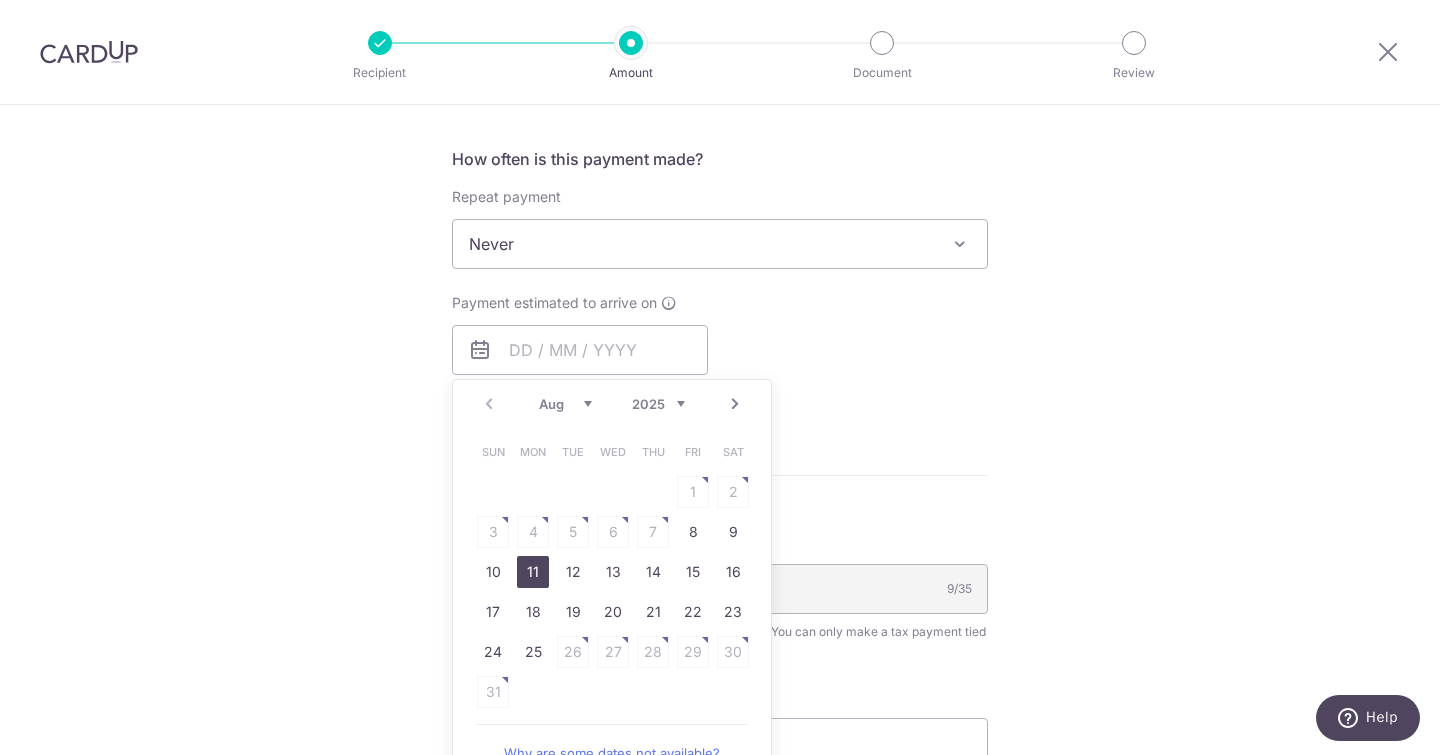click on "11" at bounding box center [533, 572] 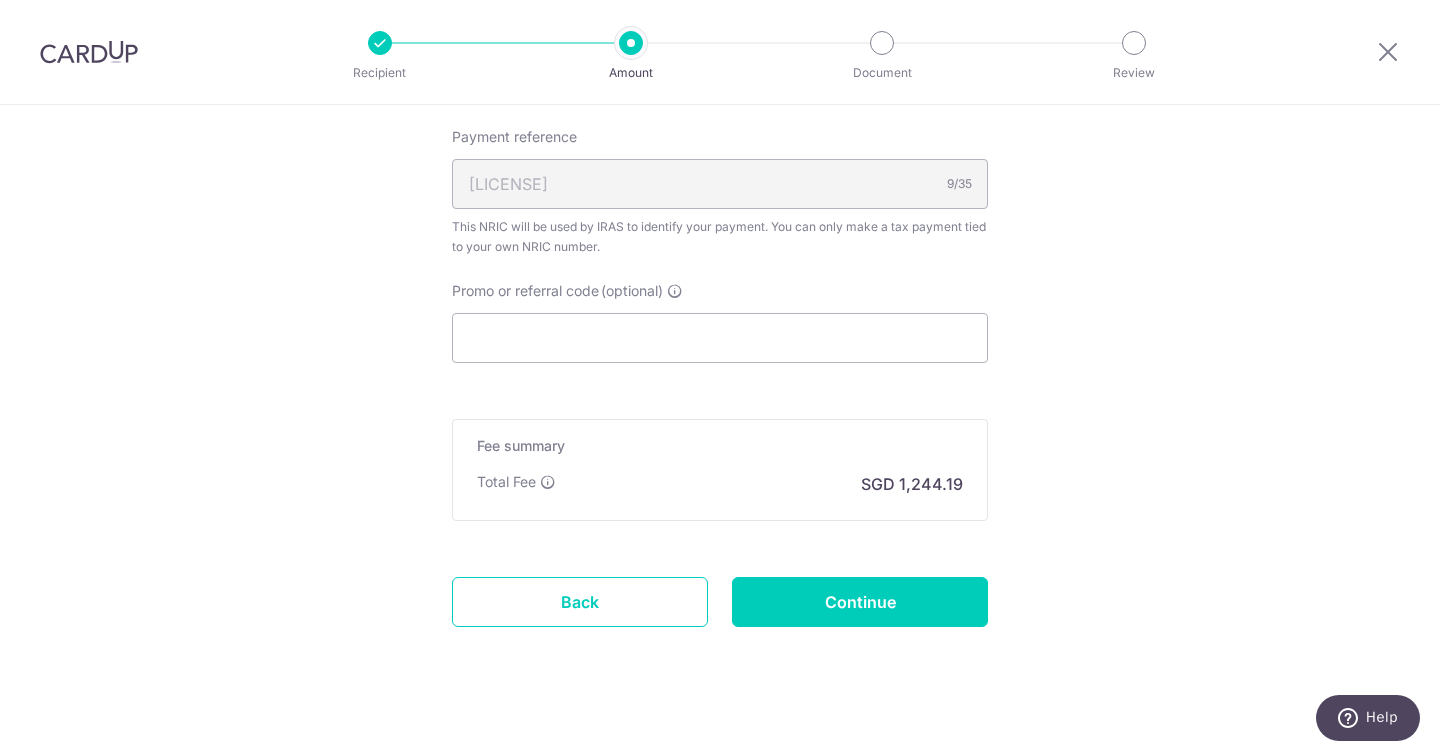 scroll, scrollTop: 1270, scrollLeft: 0, axis: vertical 